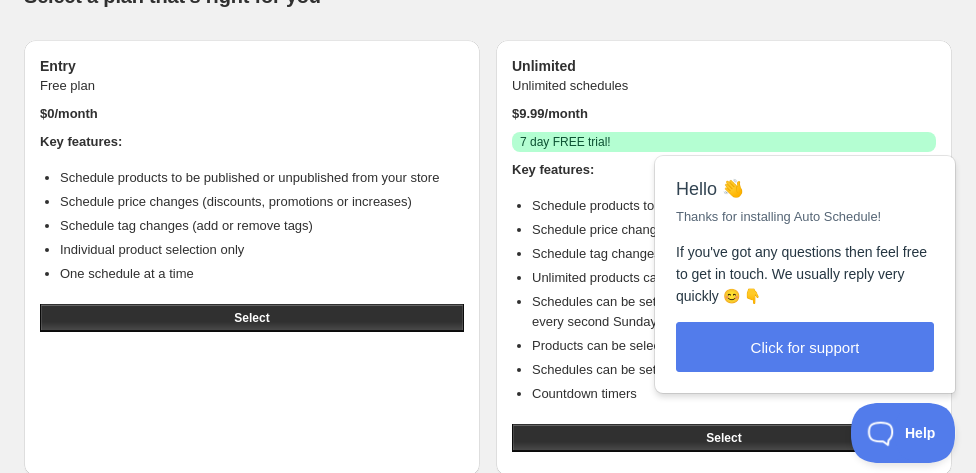 scroll, scrollTop: 22, scrollLeft: 0, axis: vertical 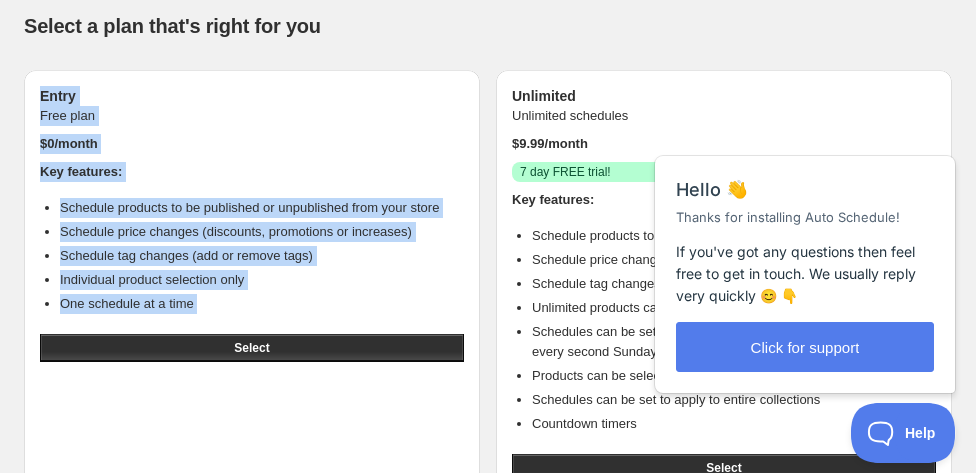 drag, startPoint x: 17, startPoint y: 81, endPoint x: 376, endPoint y: 361, distance: 455.28122 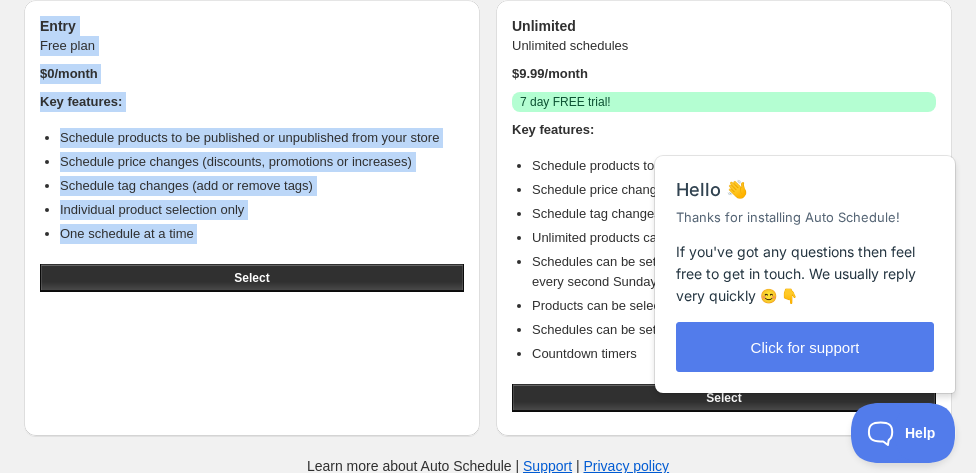 scroll, scrollTop: 122, scrollLeft: 0, axis: vertical 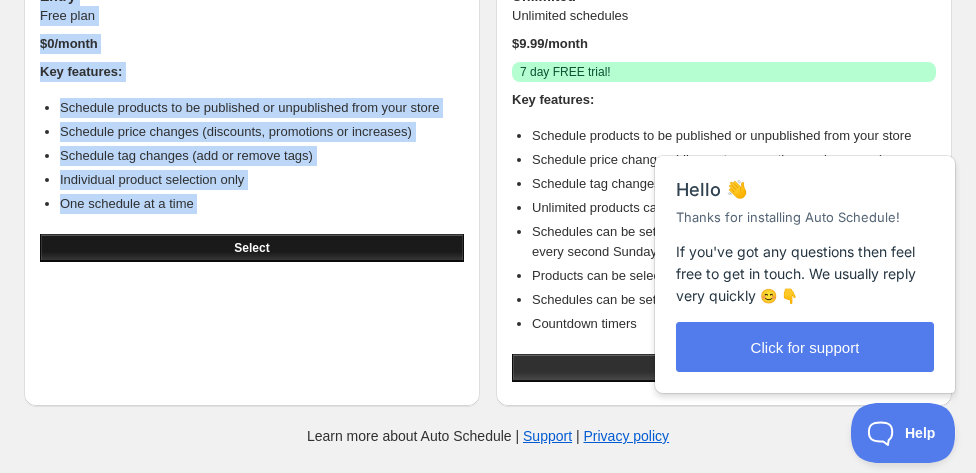 click on "Select" at bounding box center (251, 248) 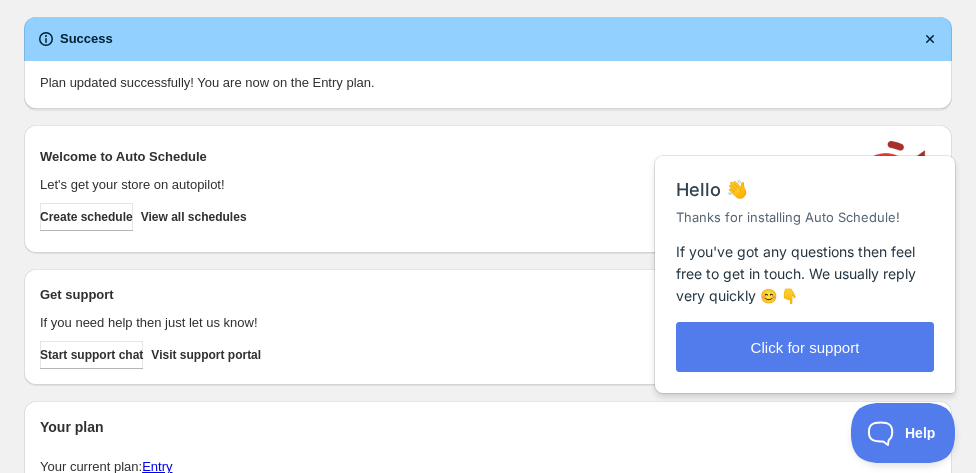 scroll, scrollTop: 0, scrollLeft: 0, axis: both 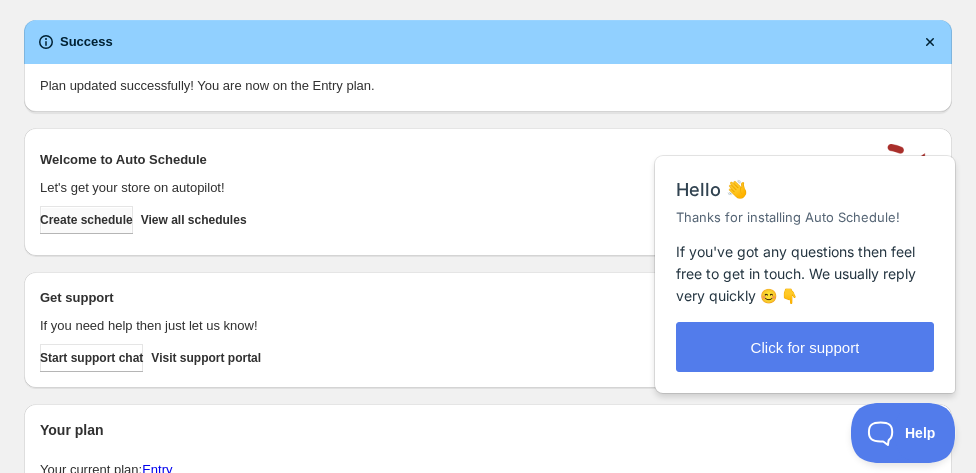 click on "Create schedule" at bounding box center (86, 220) 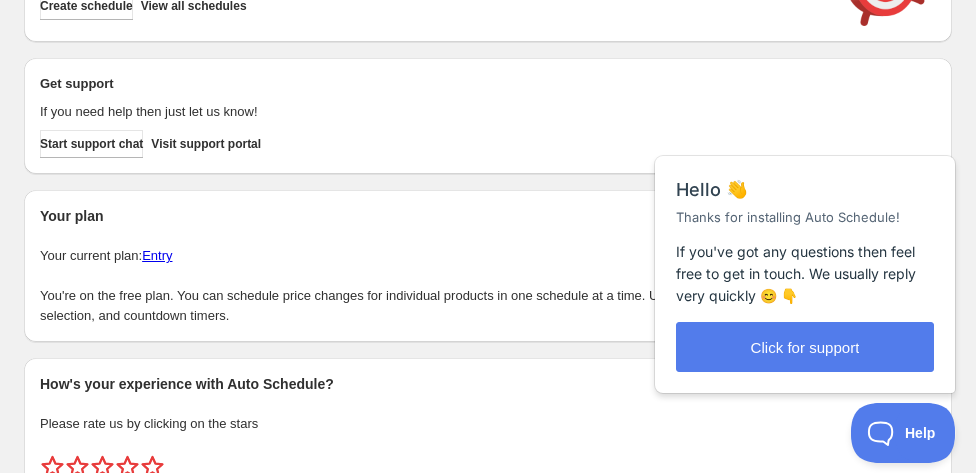scroll, scrollTop: 100, scrollLeft: 0, axis: vertical 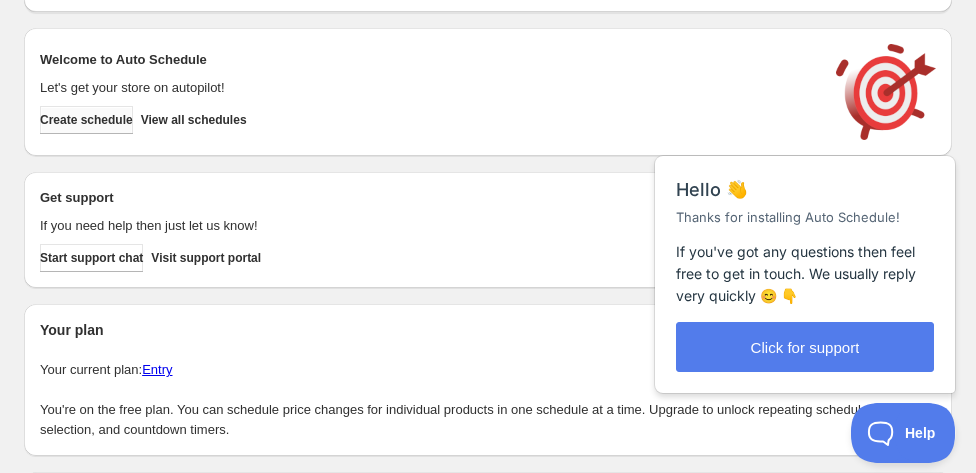 click on "Create schedule" at bounding box center (86, 120) 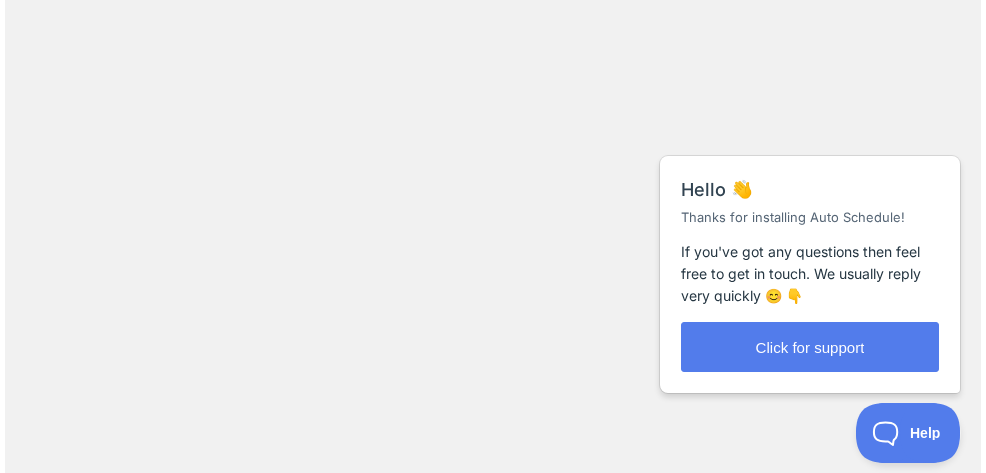 scroll, scrollTop: 0, scrollLeft: 0, axis: both 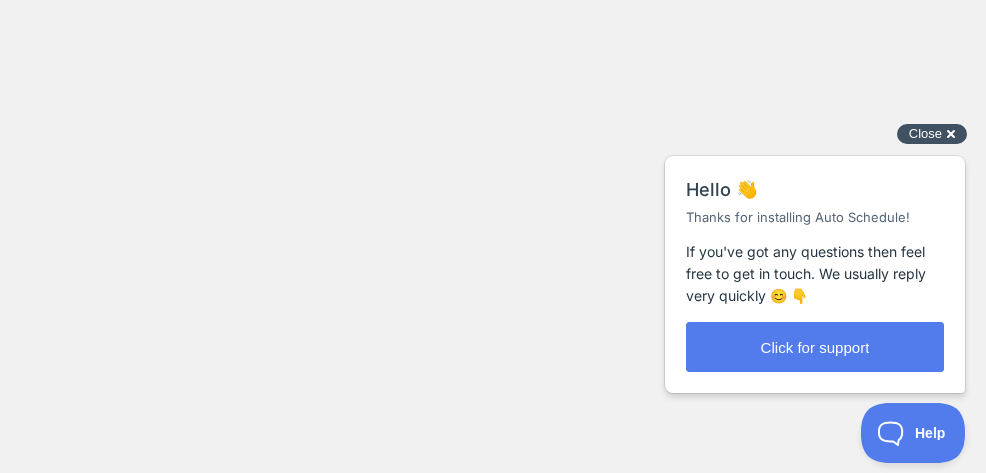 click on "Close" at bounding box center (925, 133) 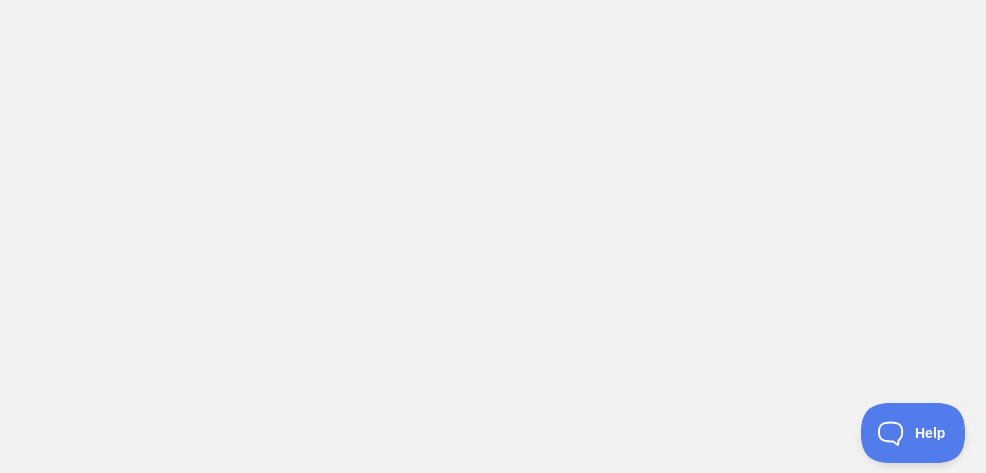 click at bounding box center (493, 236) 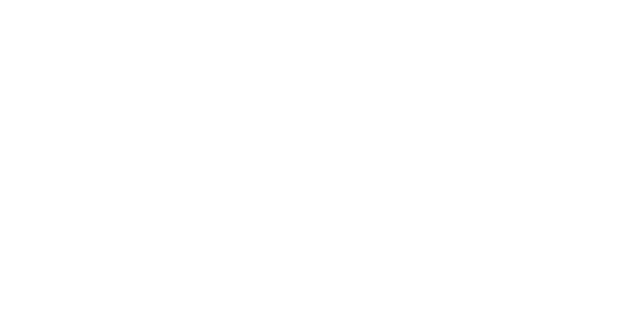 scroll, scrollTop: 0, scrollLeft: 0, axis: both 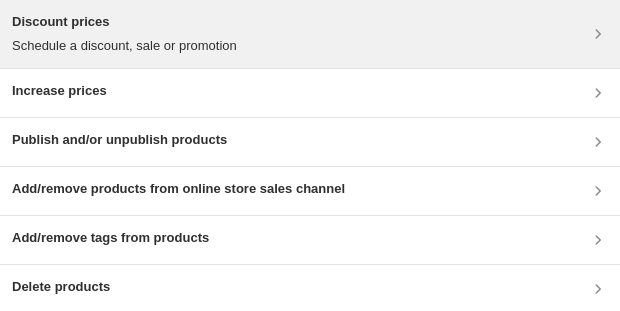 click on "Discount prices" at bounding box center (124, 22) 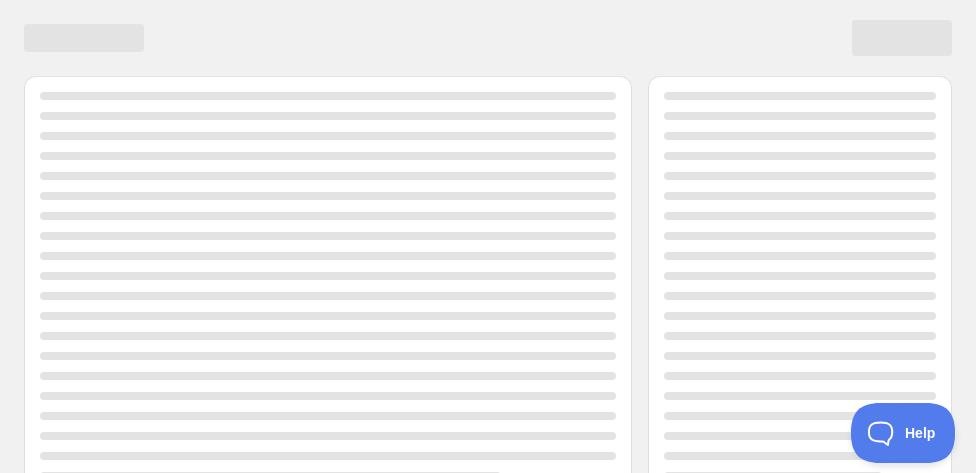 scroll, scrollTop: 0, scrollLeft: 0, axis: both 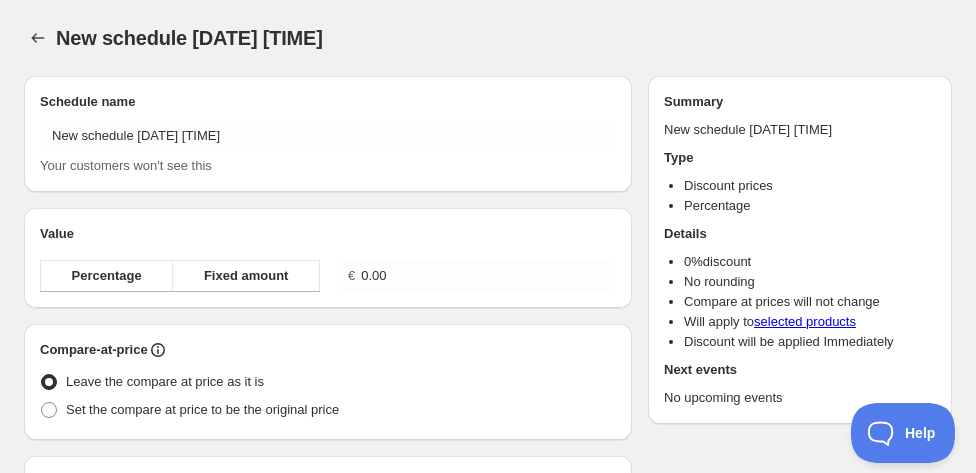 radio on "true" 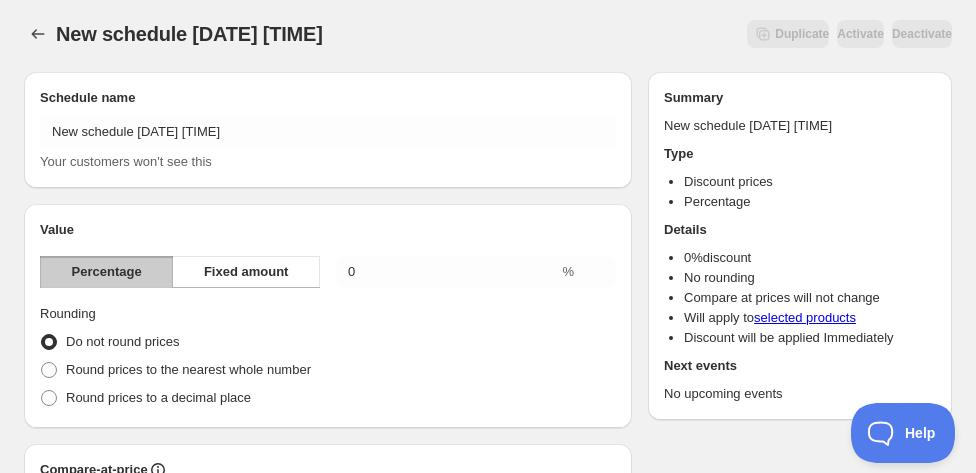 scroll, scrollTop: 0, scrollLeft: 0, axis: both 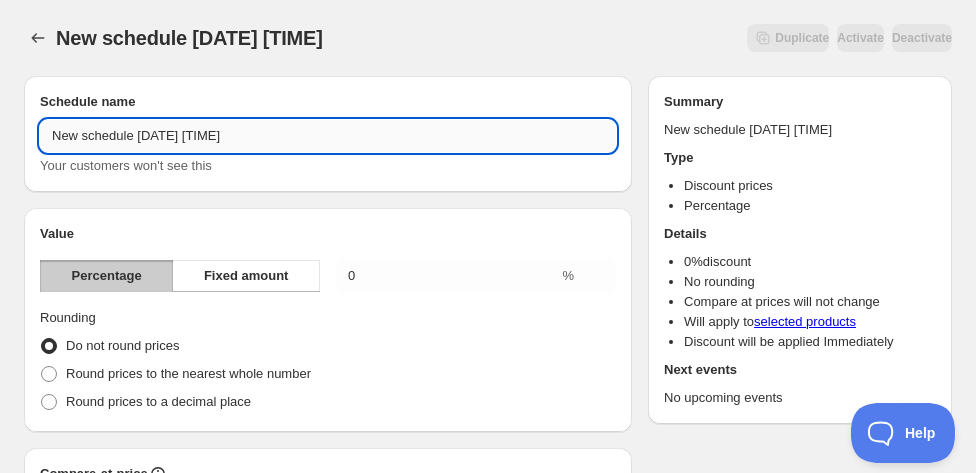 click on "New schedule [DATE] [TIME]" at bounding box center (328, 136) 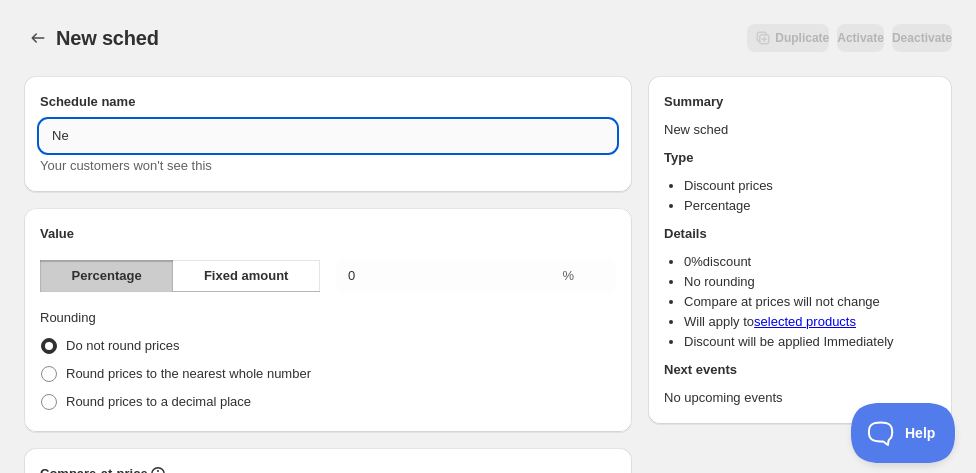 type on "N" 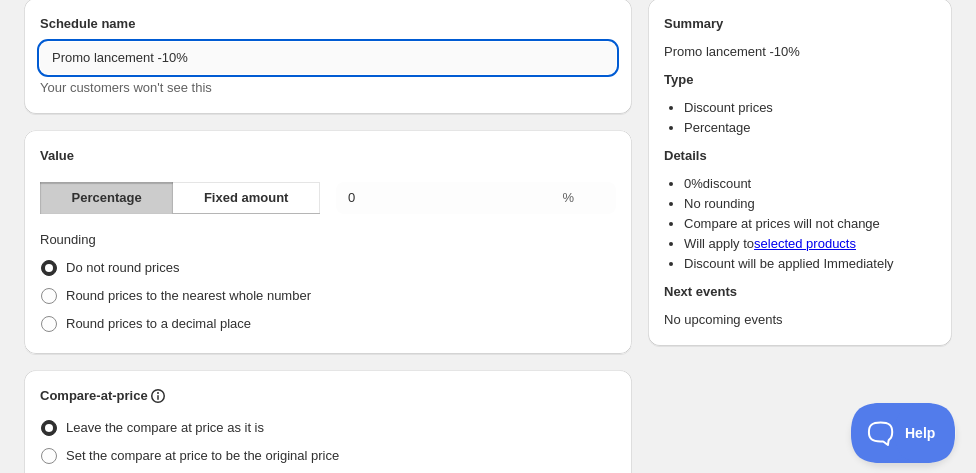 scroll, scrollTop: 100, scrollLeft: 0, axis: vertical 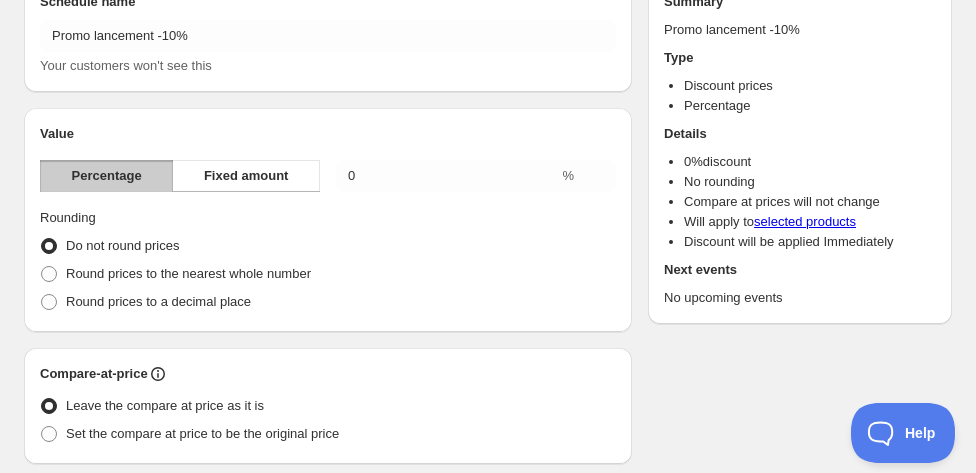 click on "Percentage" at bounding box center (107, 176) 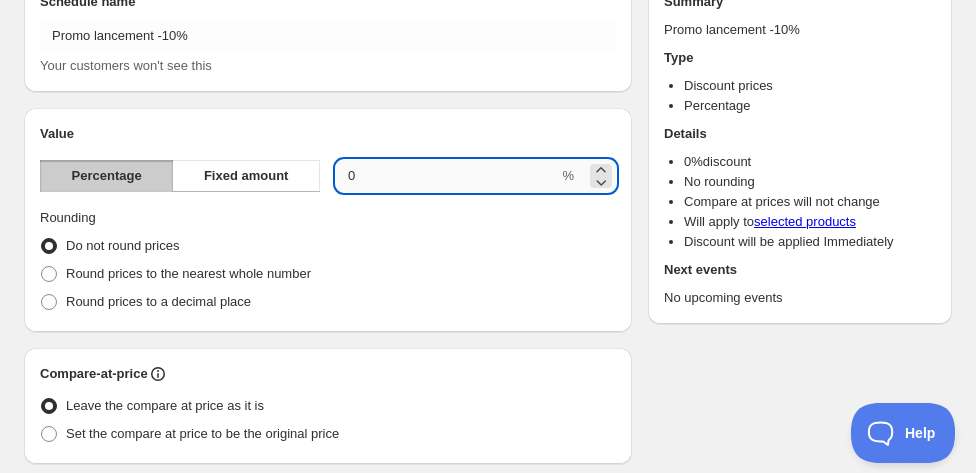 click on "0.00" at bounding box center (447, 176) 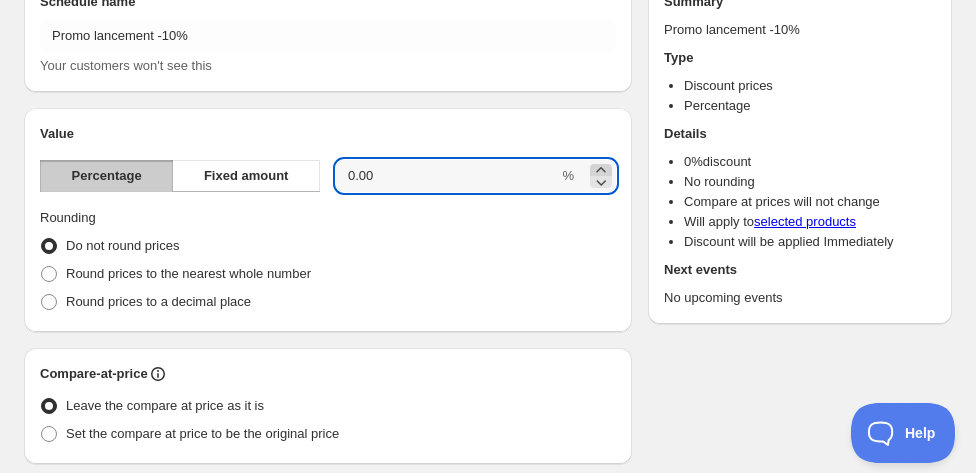 type on "New schedule [DATE] [TIME]" 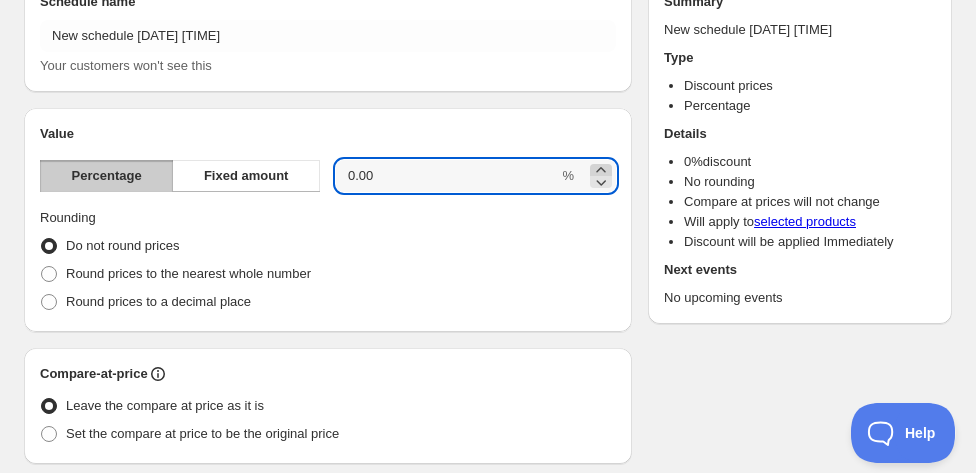 click 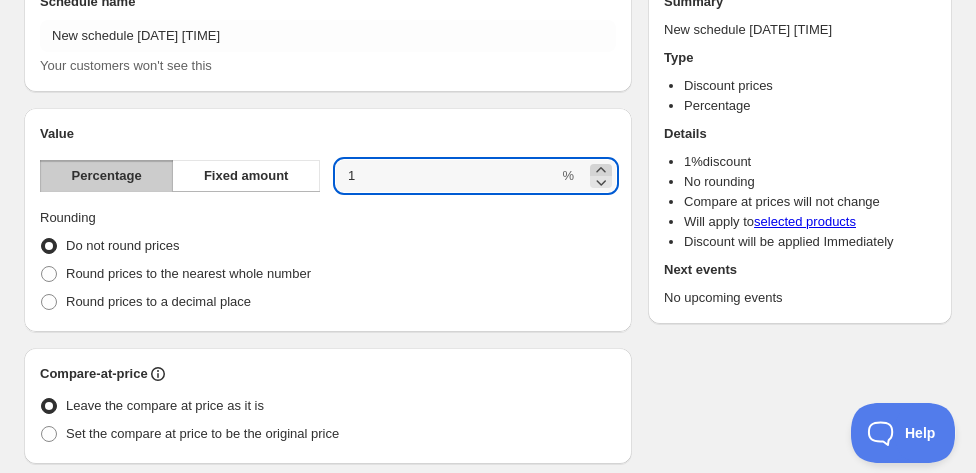 click 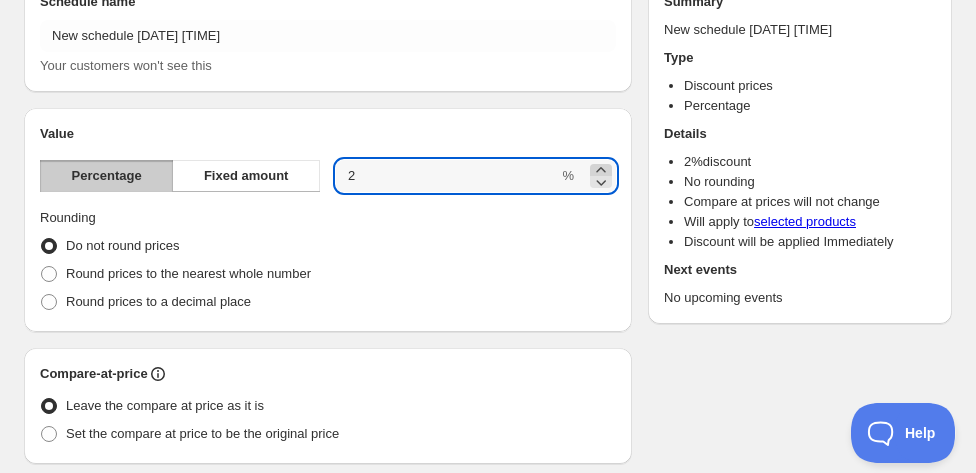 click 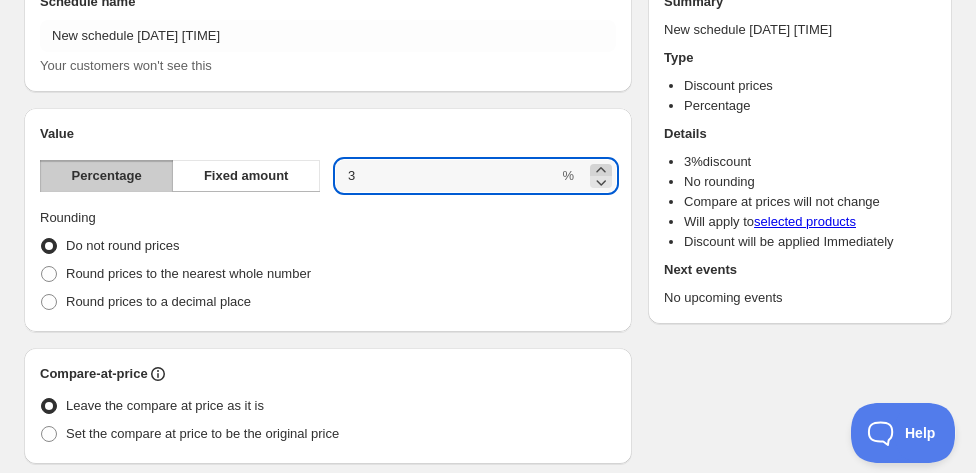 click 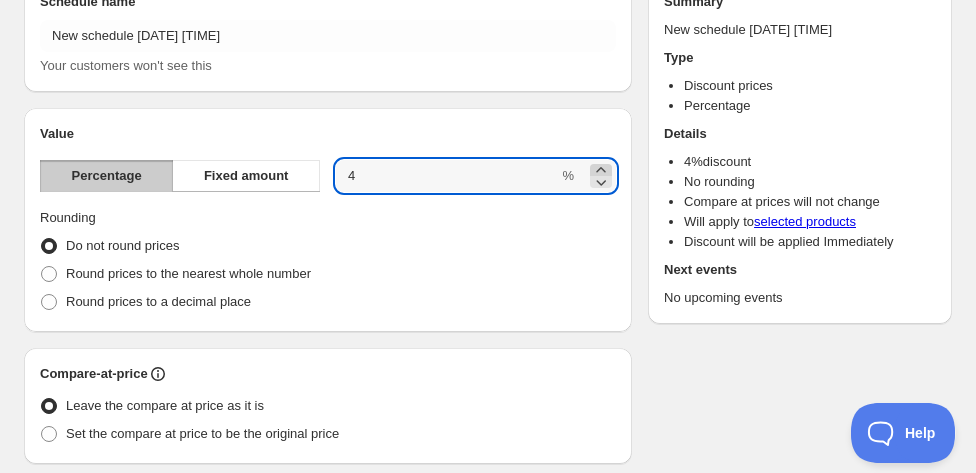 click 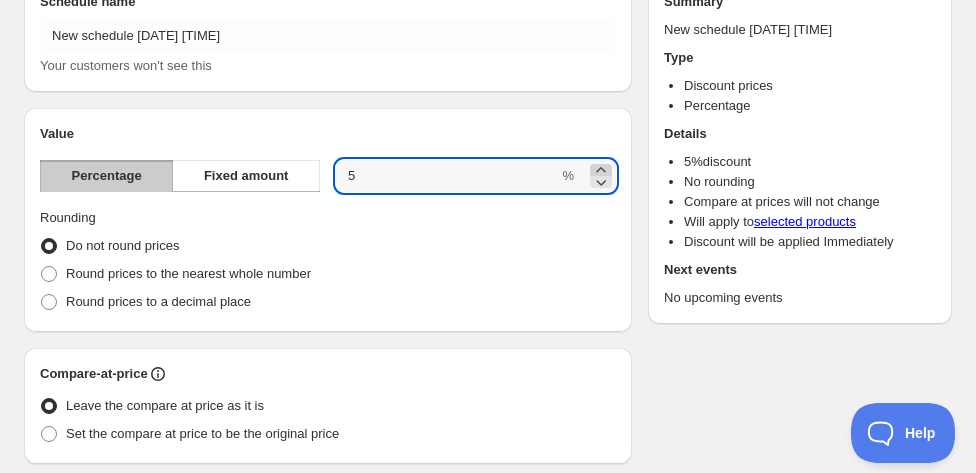 click 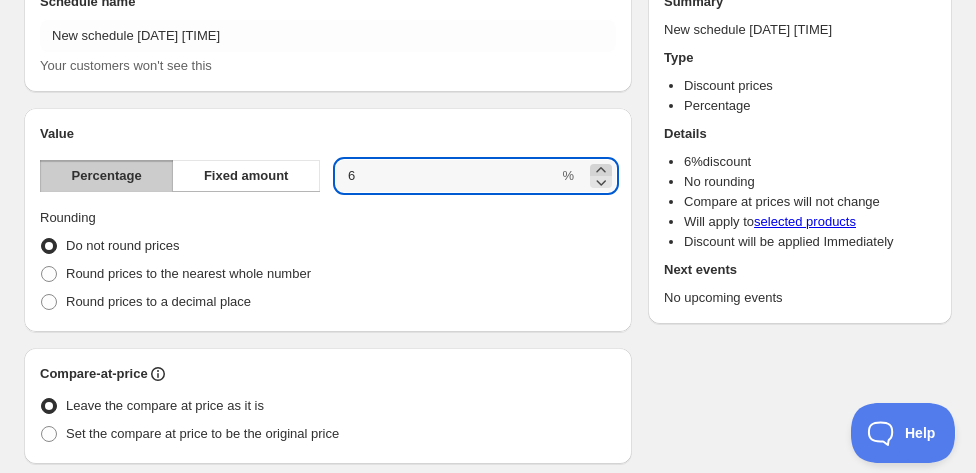 click 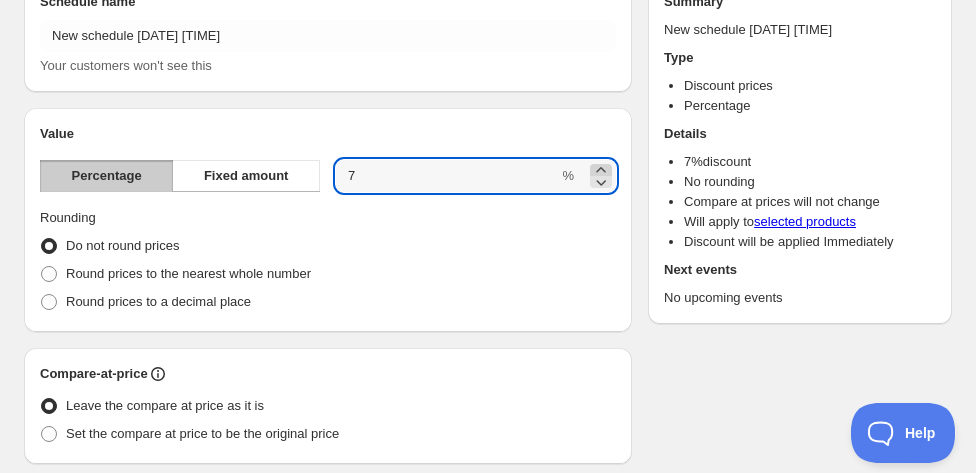 click 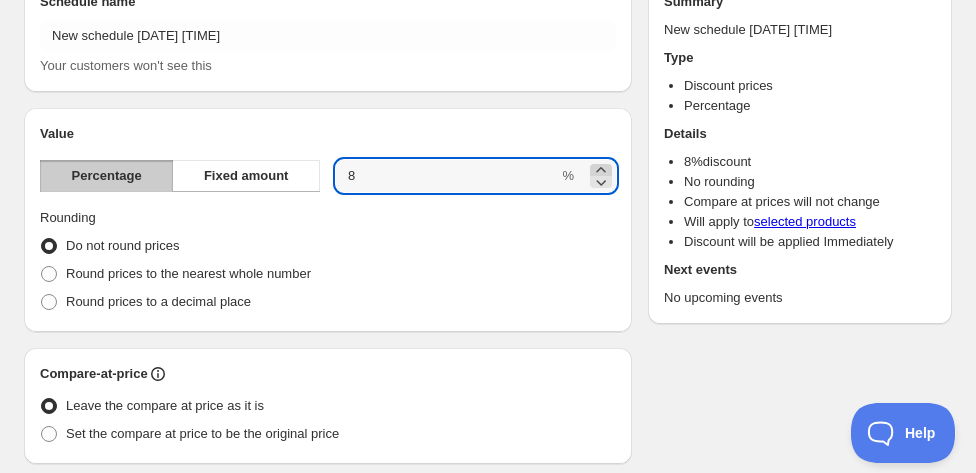 click 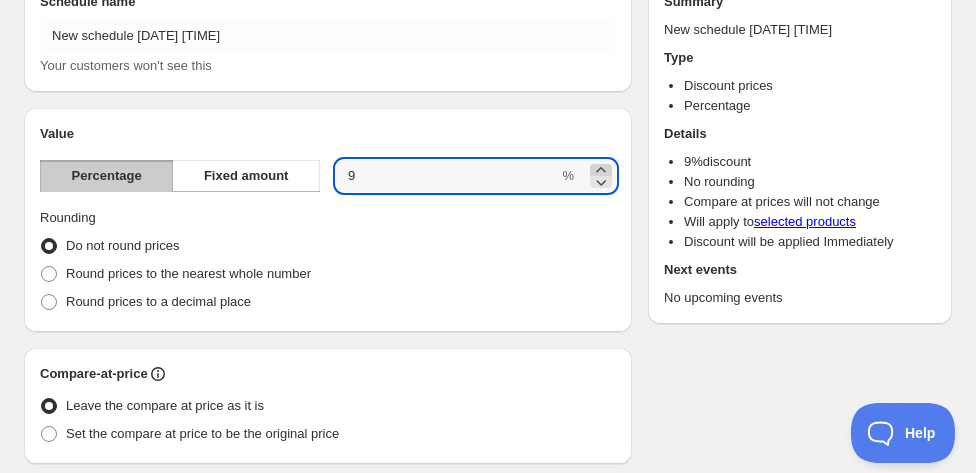 click 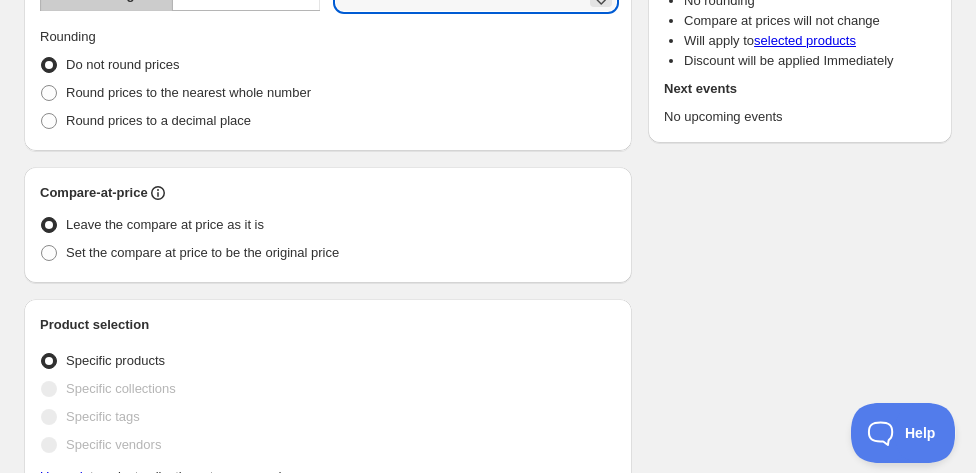scroll, scrollTop: 300, scrollLeft: 0, axis: vertical 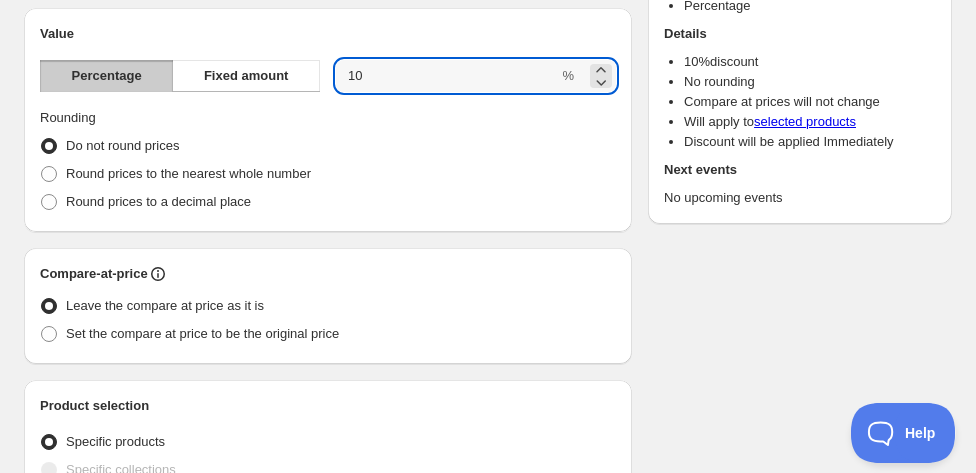 click on "selected products" at bounding box center [805, 121] 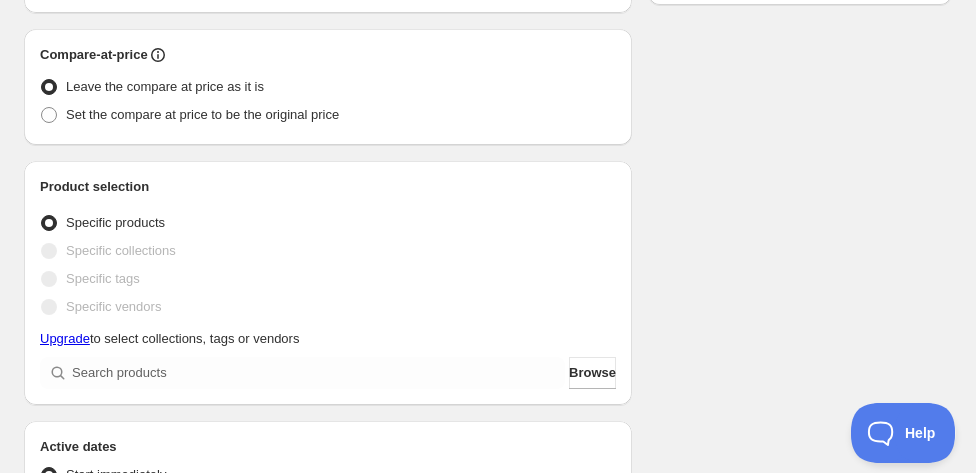 scroll, scrollTop: 580, scrollLeft: 0, axis: vertical 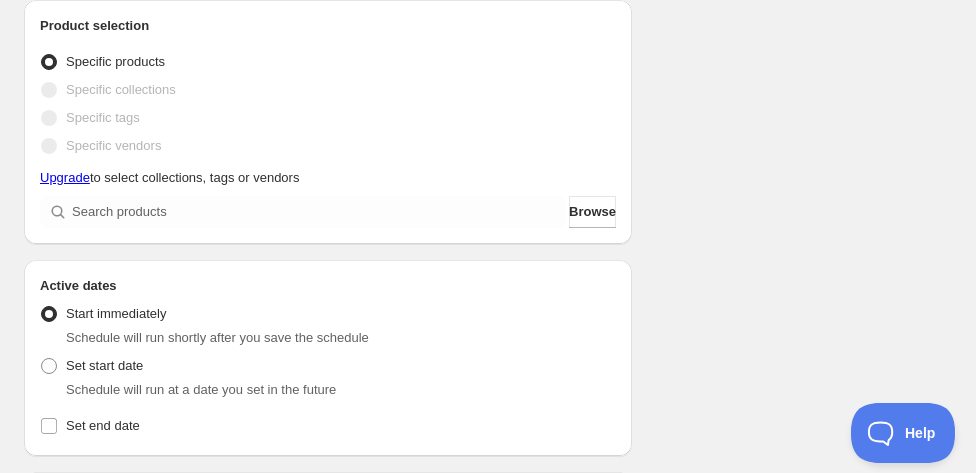 click at bounding box center [49, 90] 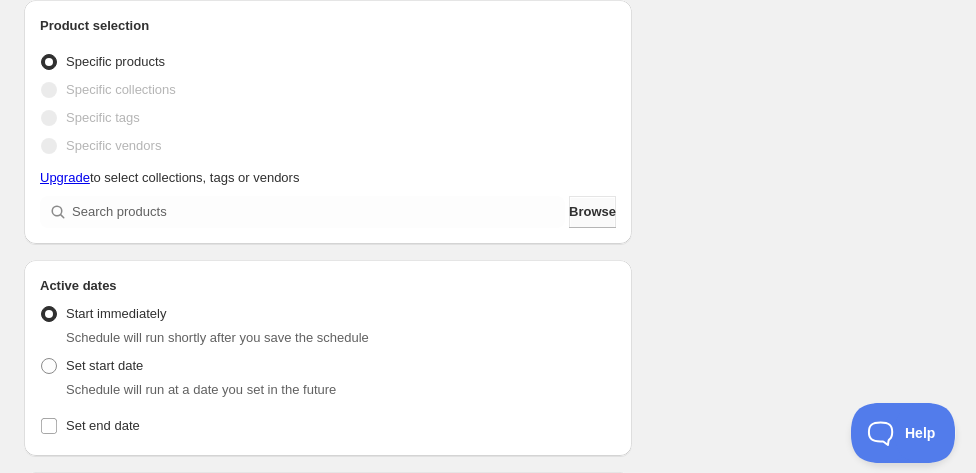 click on "Browse" at bounding box center (592, 212) 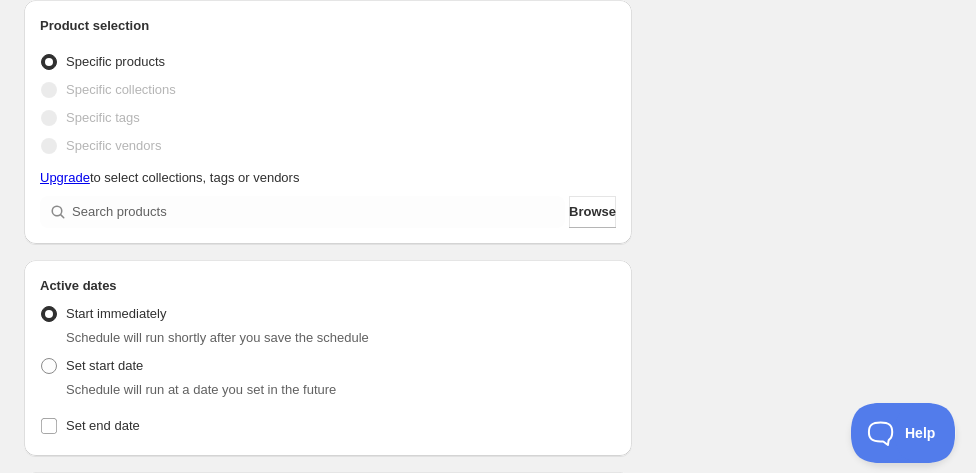 click on "Specific collections" at bounding box center [121, 89] 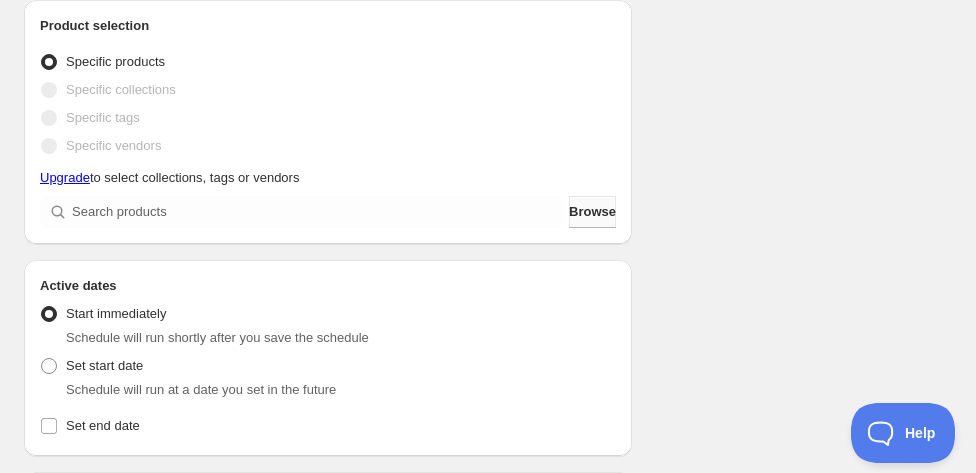 click on "Browse" at bounding box center [592, 212] 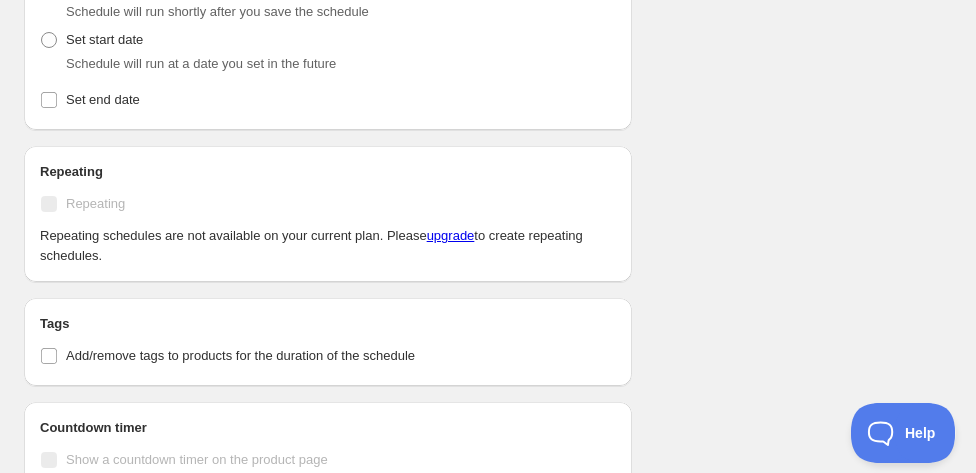 scroll, scrollTop: 1100, scrollLeft: 0, axis: vertical 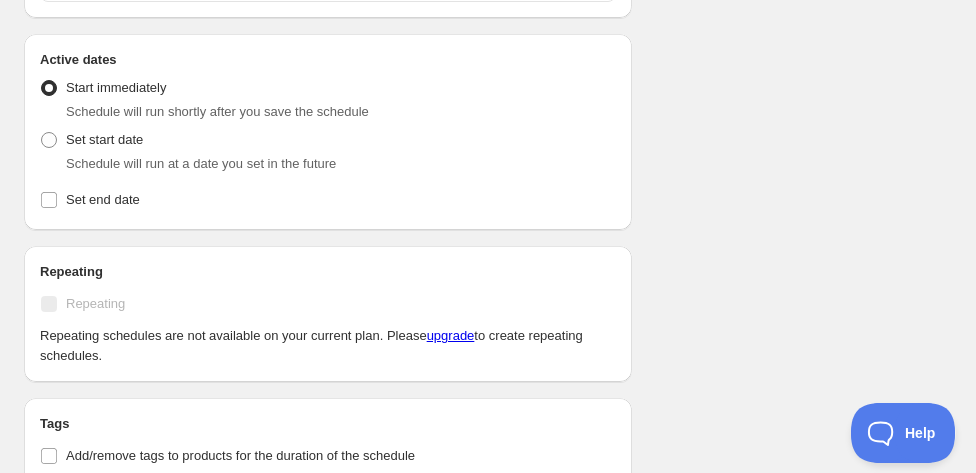 type on "New schedule [DATE] [TIME]" 